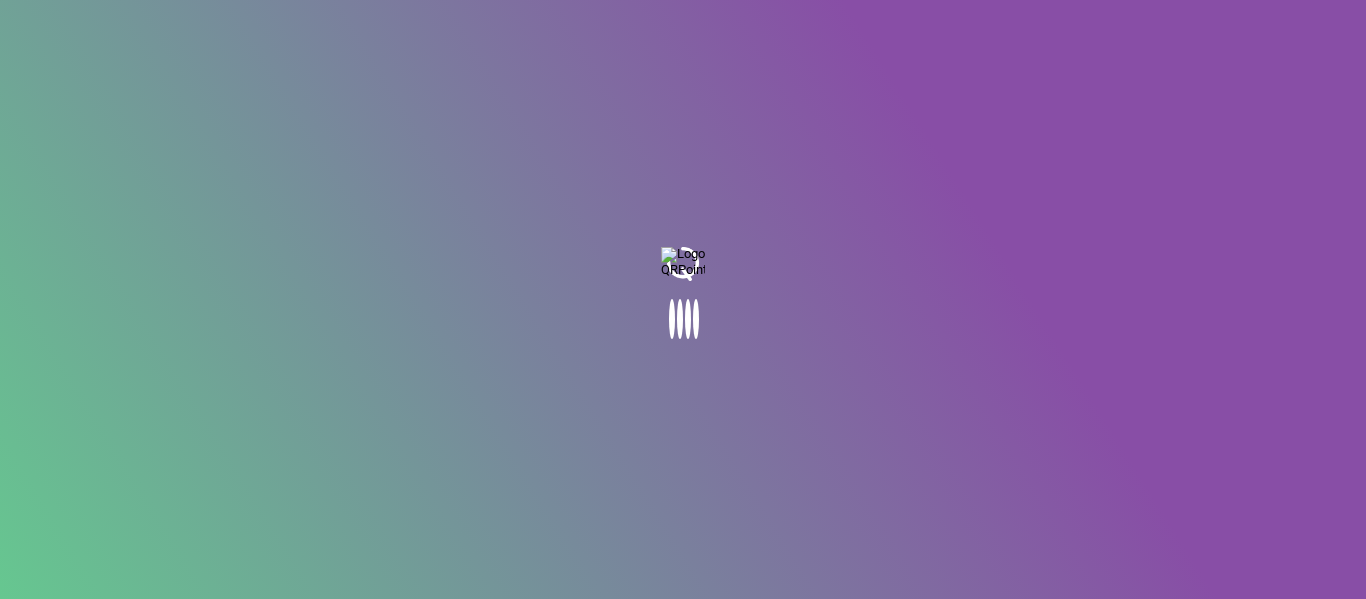 scroll, scrollTop: 0, scrollLeft: 0, axis: both 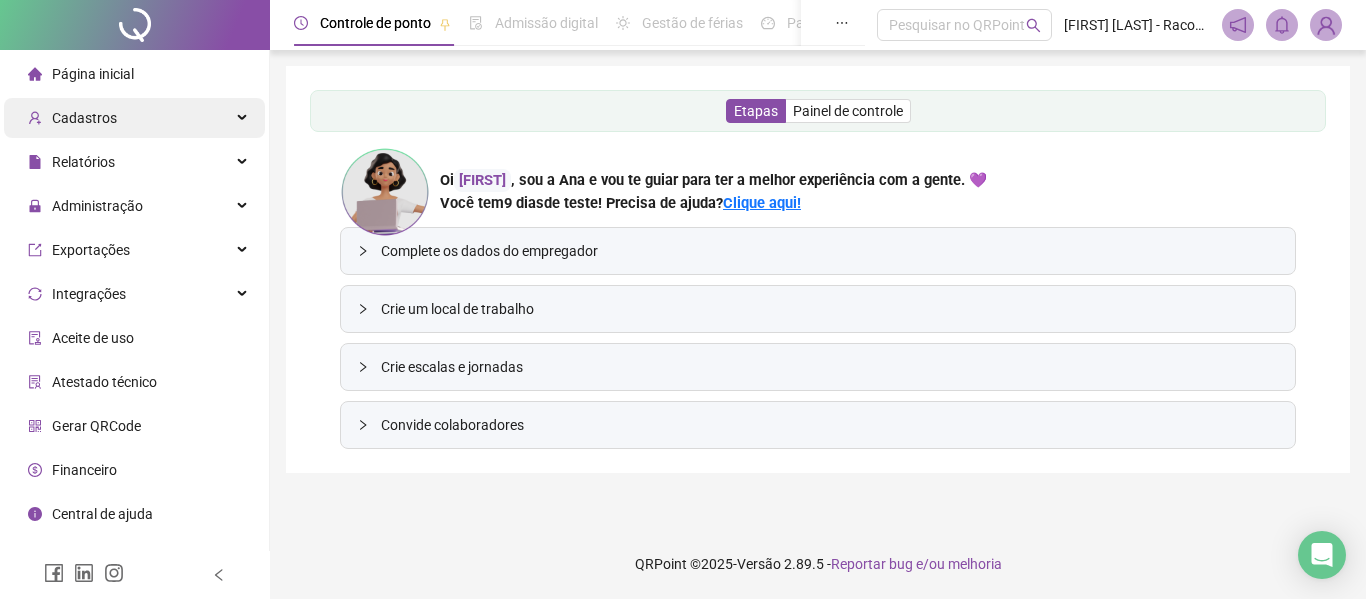click on "Cadastros" at bounding box center (134, 118) 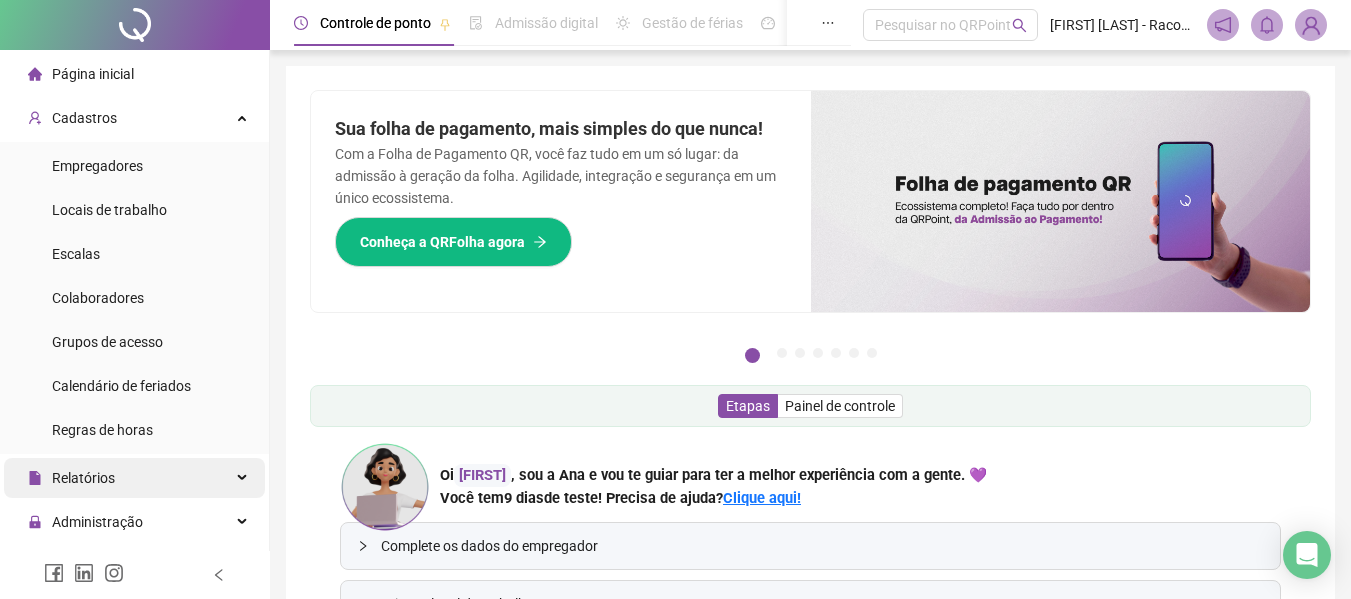 click on "Relatórios" at bounding box center (134, 478) 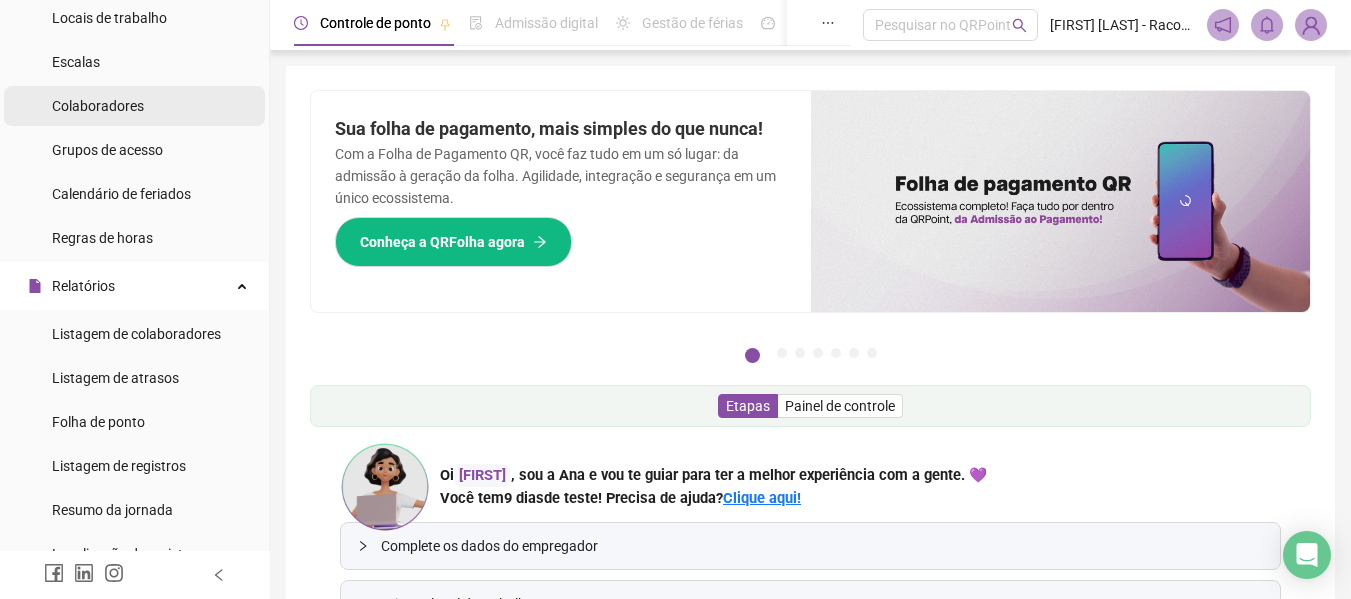 scroll, scrollTop: 200, scrollLeft: 0, axis: vertical 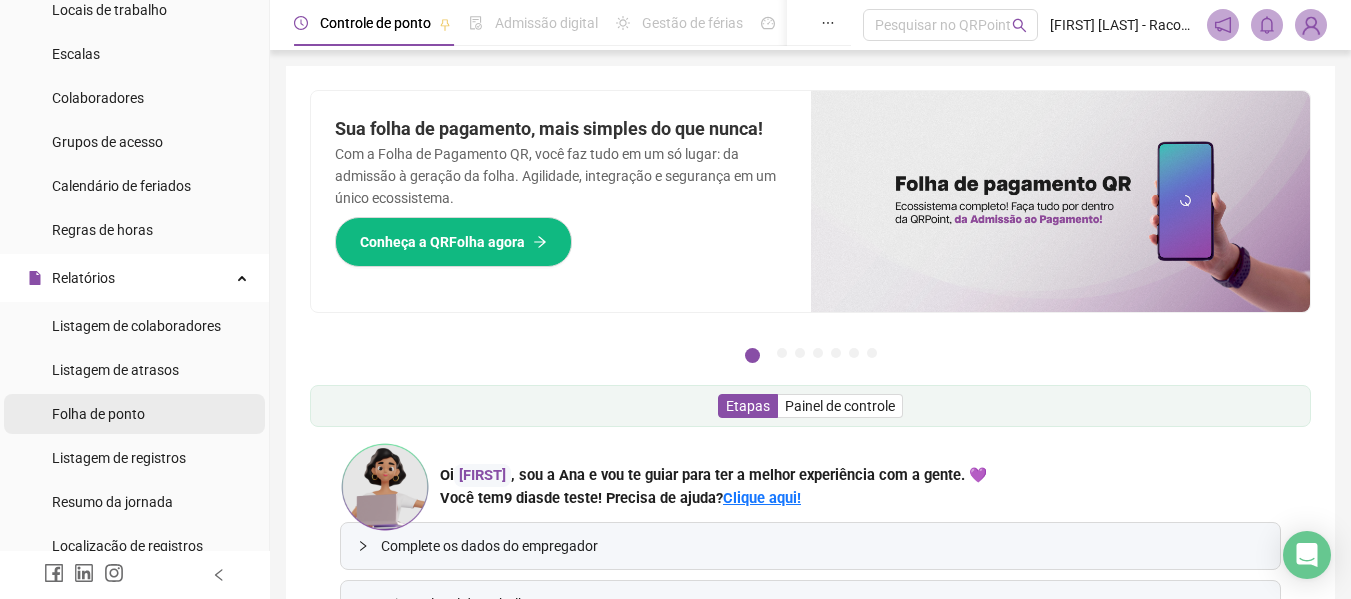 click on "Folha de ponto" at bounding box center (98, 414) 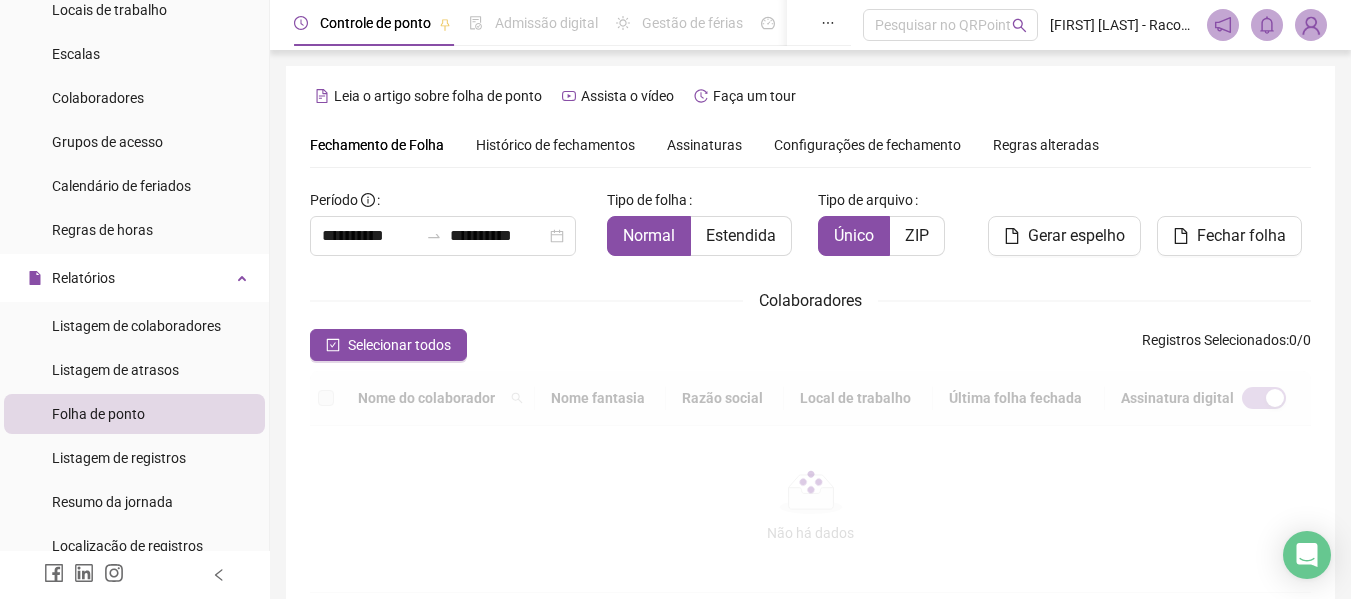 type on "**********" 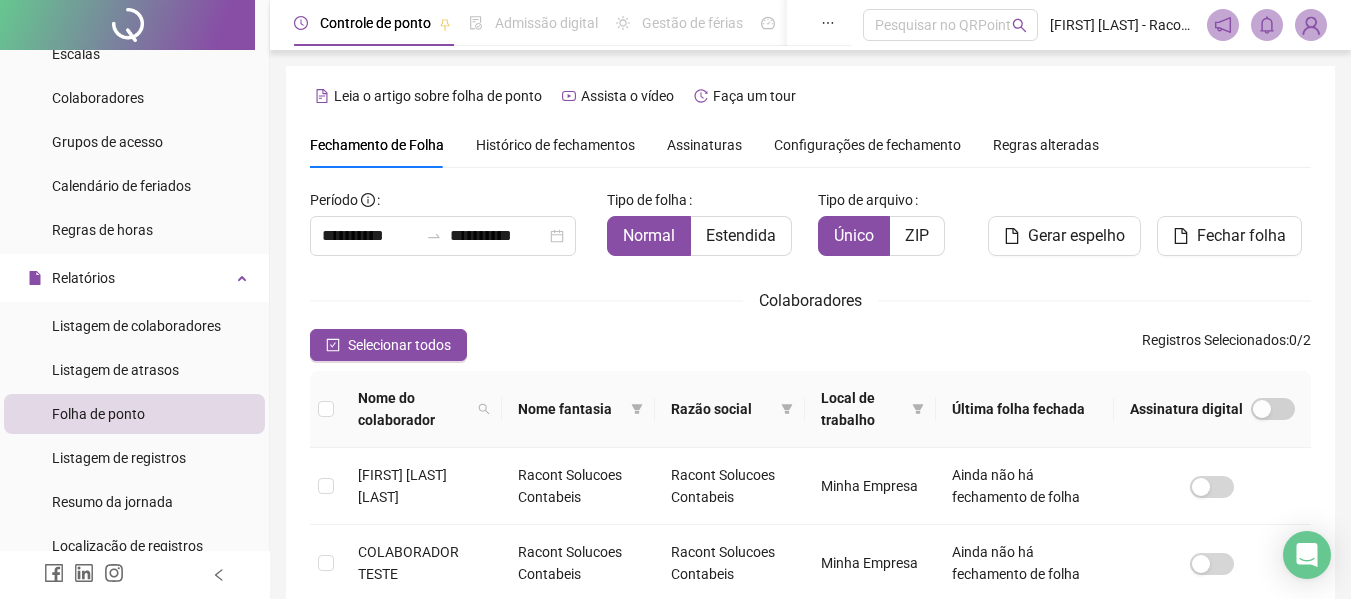 scroll, scrollTop: 110, scrollLeft: 0, axis: vertical 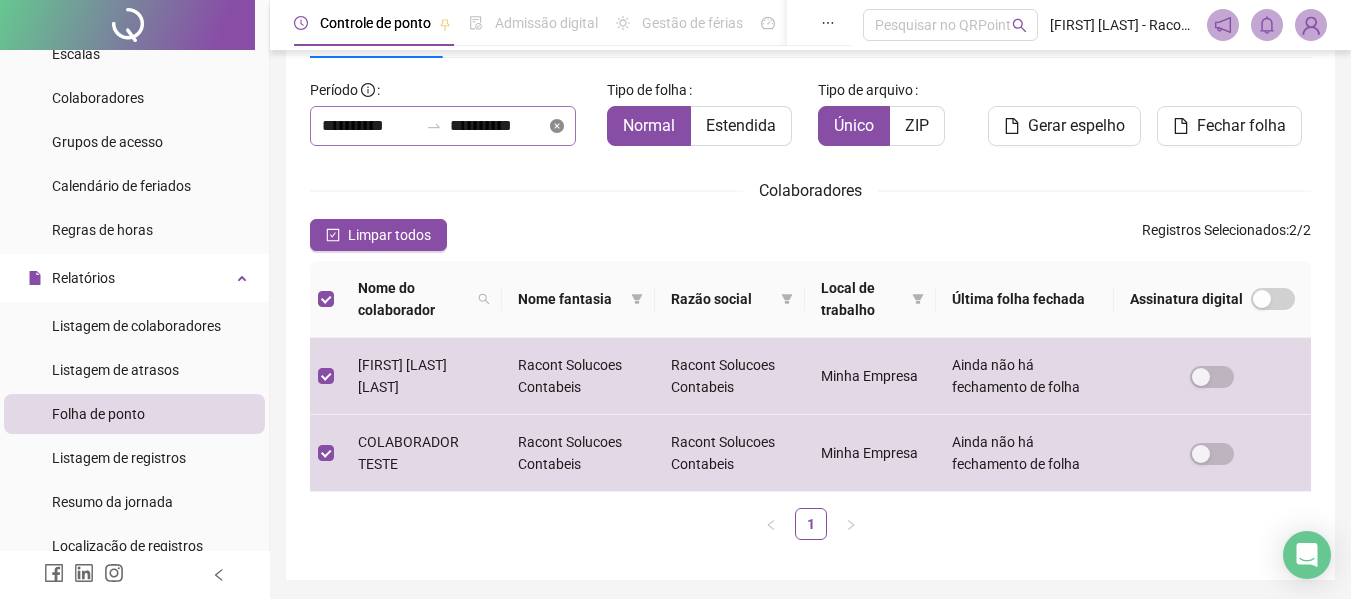 click 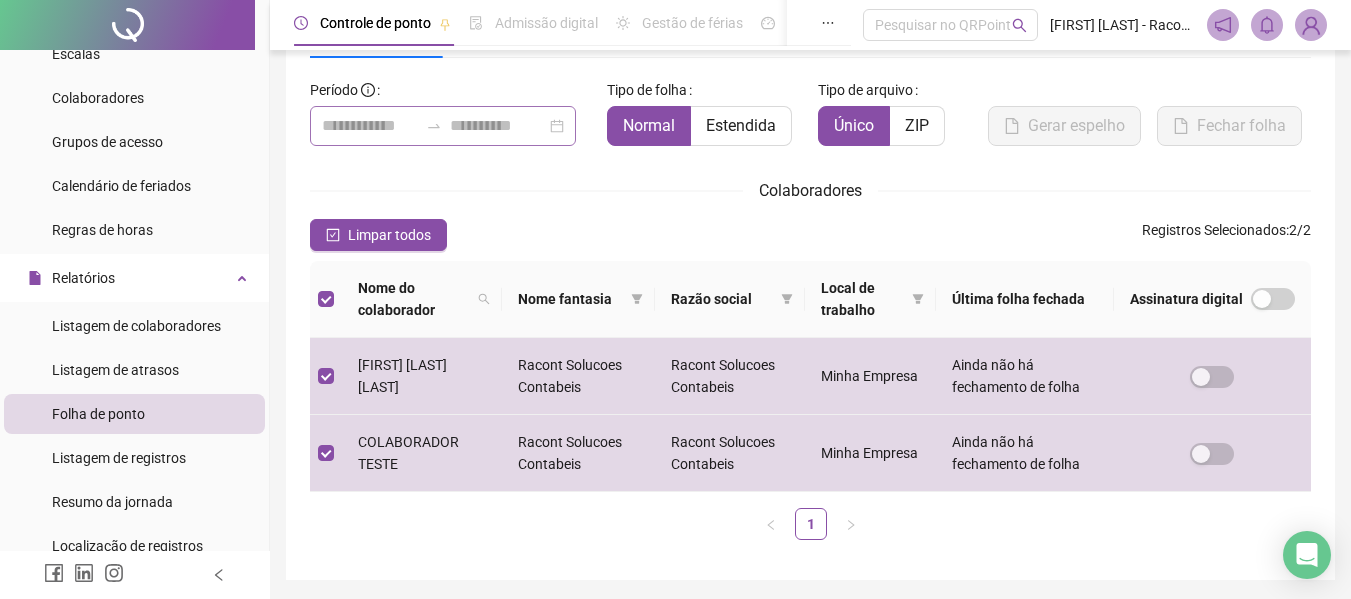 click at bounding box center (443, 126) 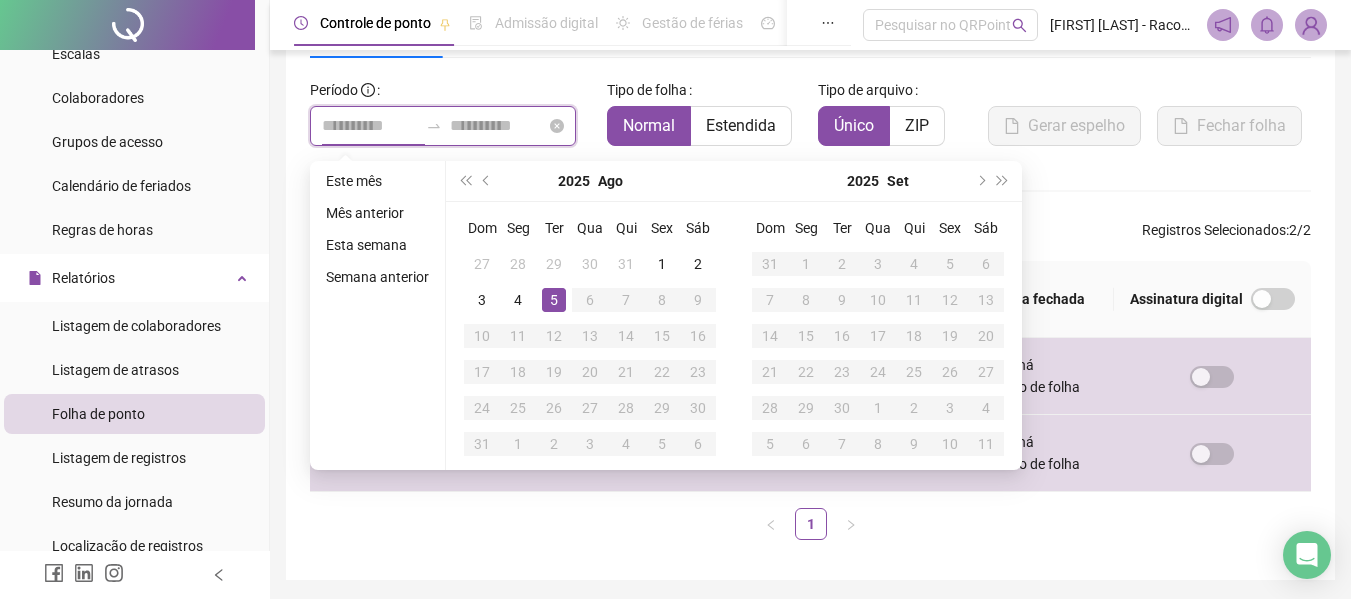 type on "**********" 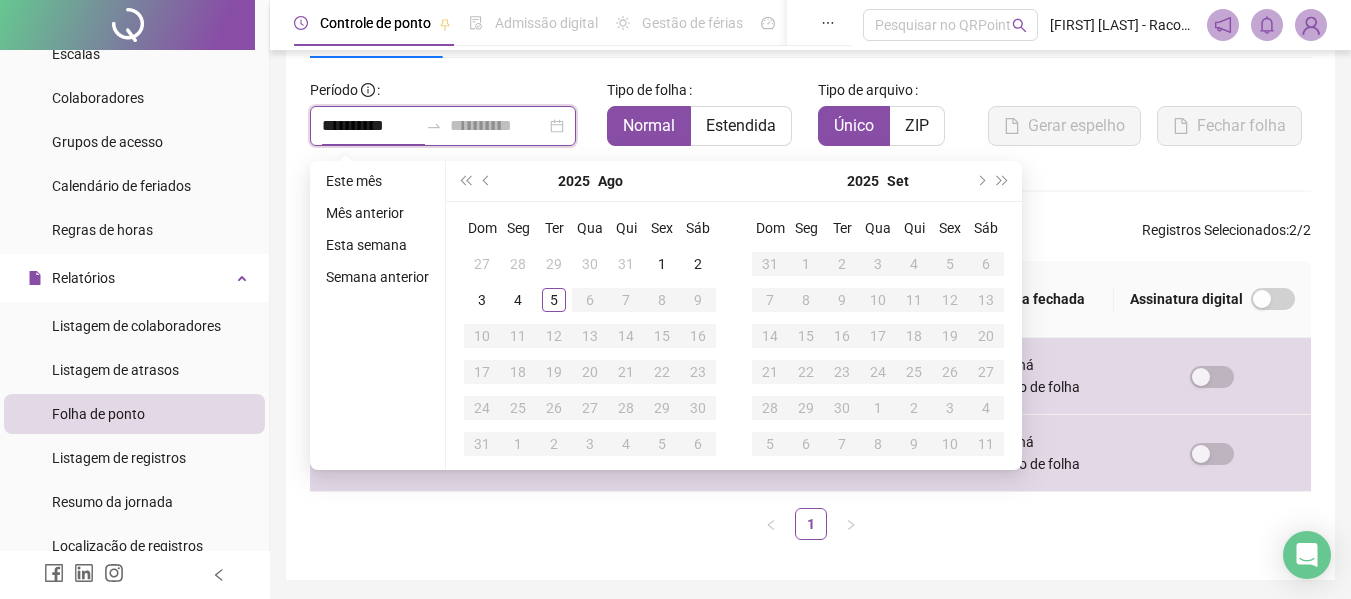 type on "**********" 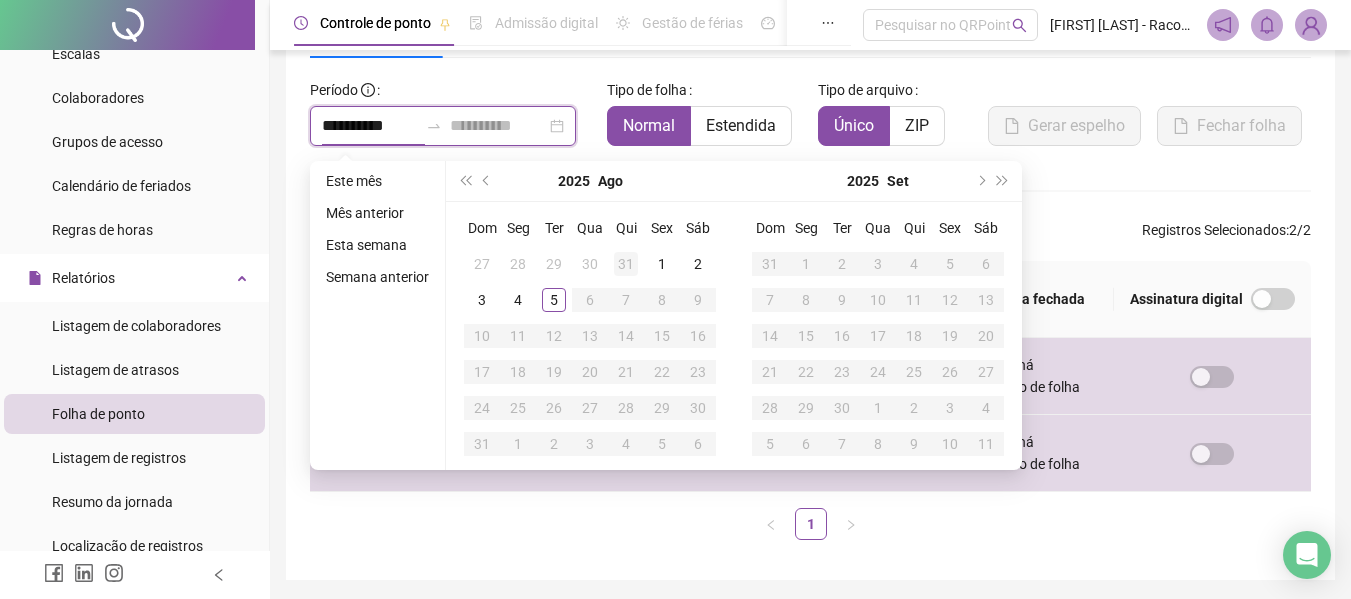 type on "**********" 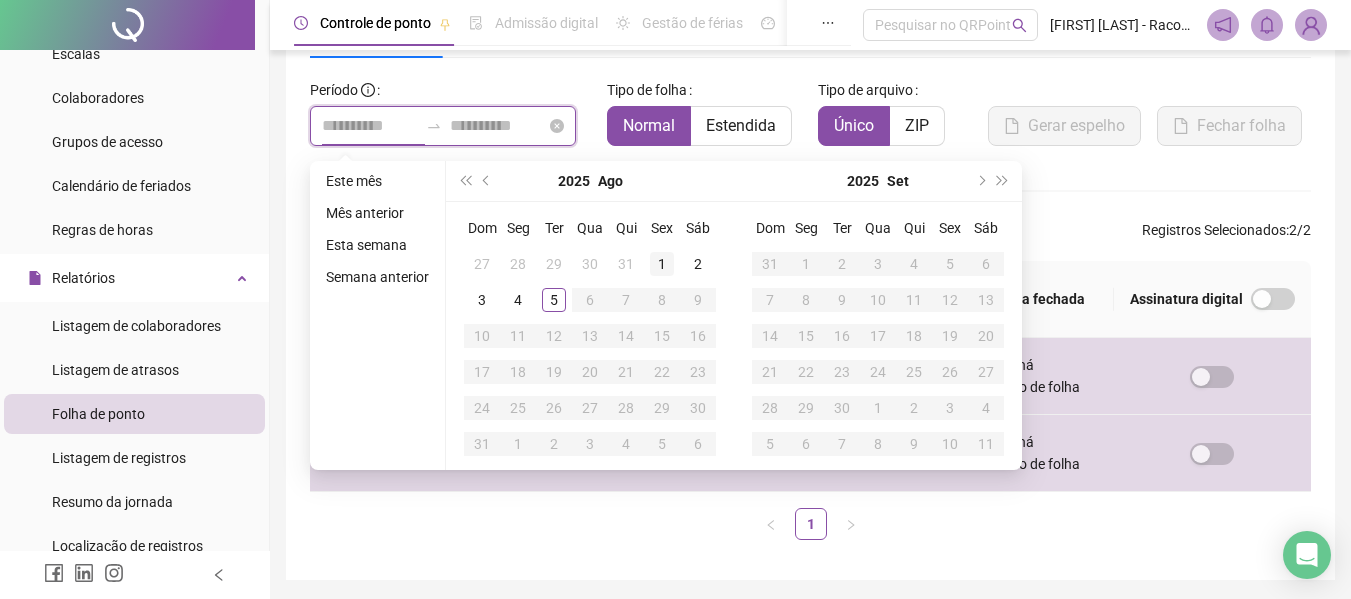 type on "**********" 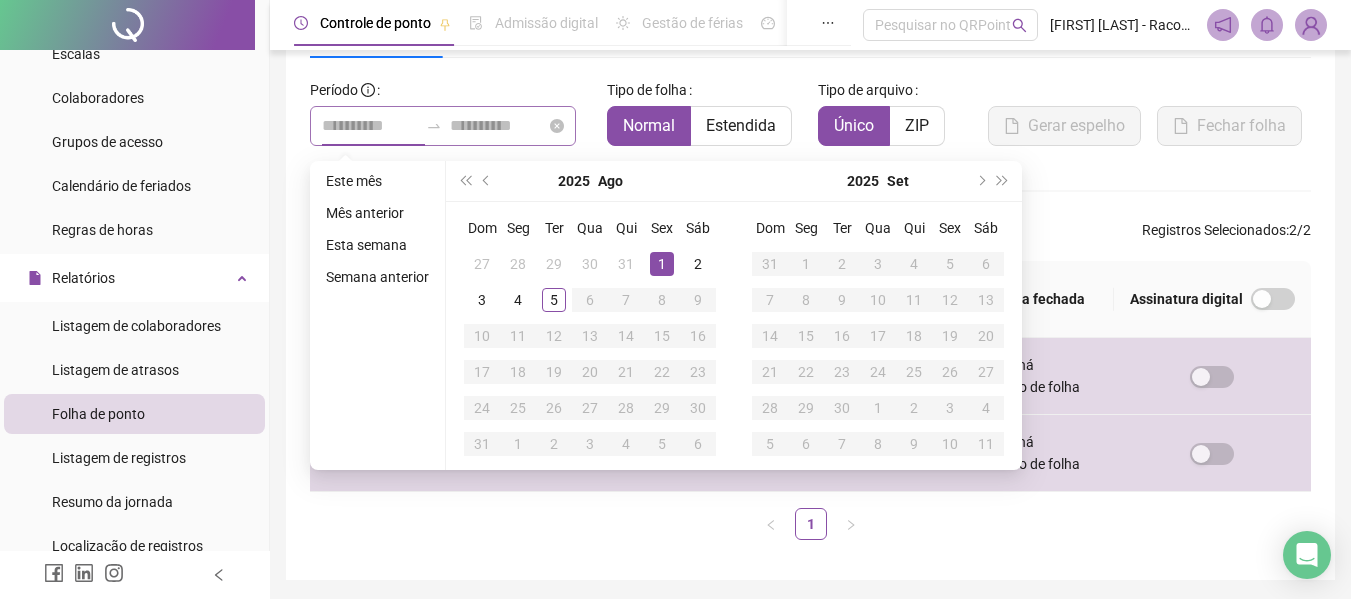click on "1" at bounding box center (662, 264) 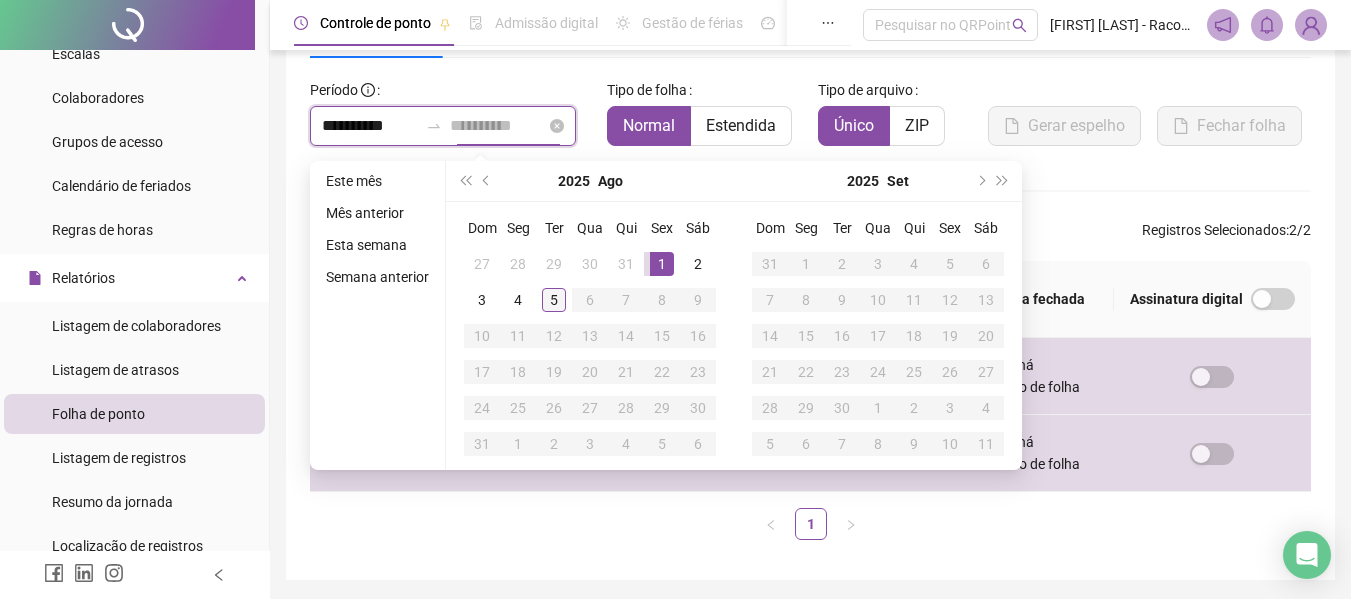 type on "**********" 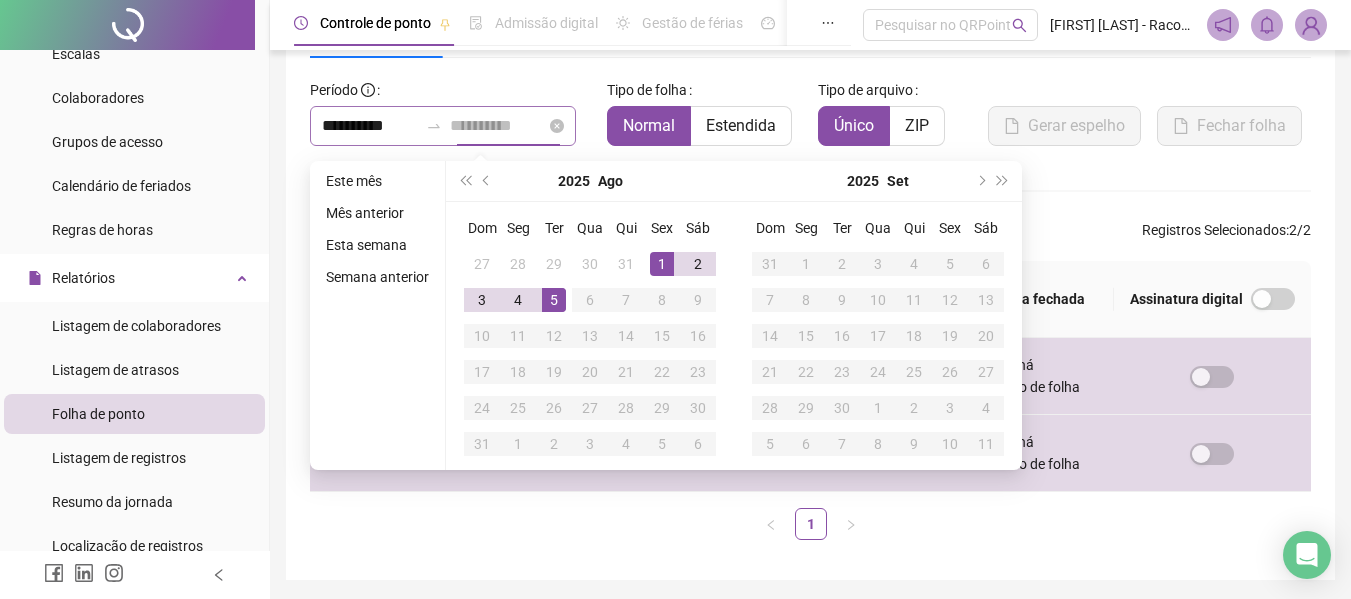 click on "5" at bounding box center (554, 300) 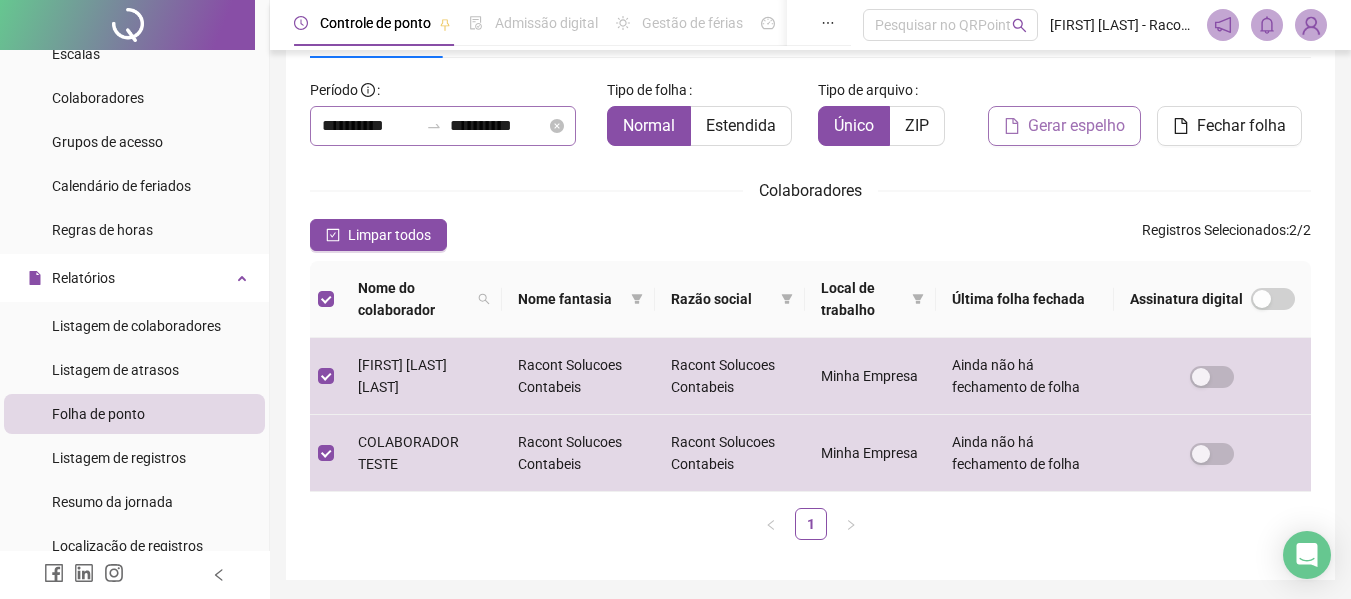 click on "Gerar espelho" at bounding box center (1076, 126) 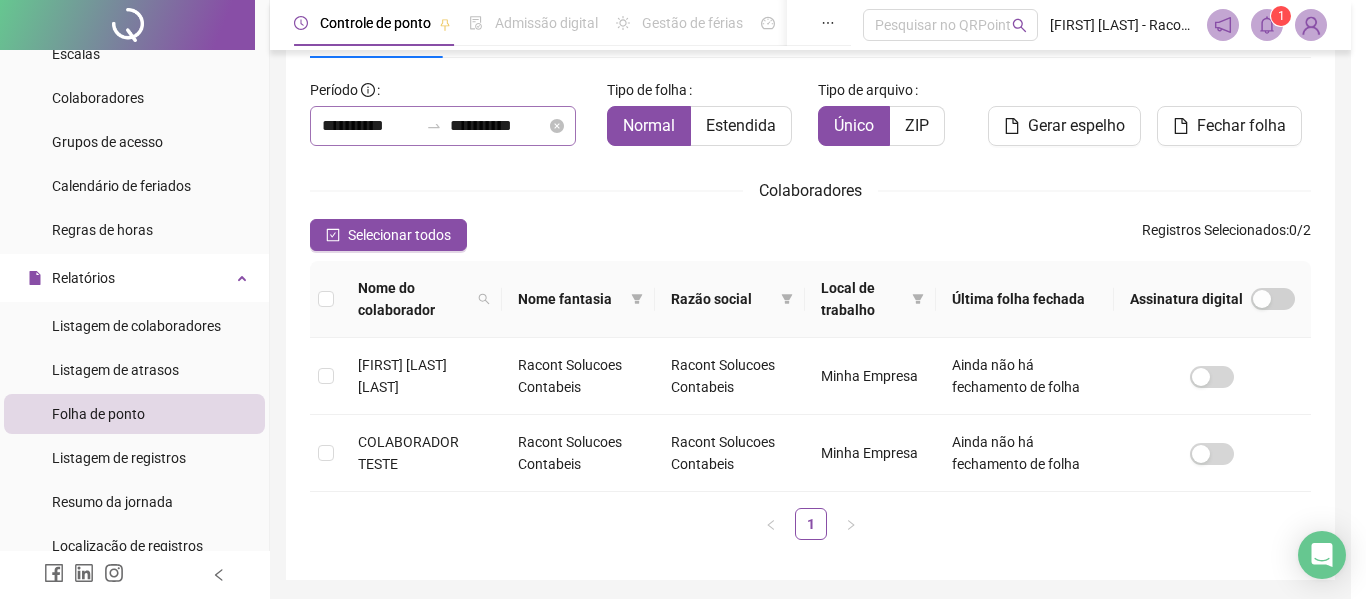 click on "**********" at bounding box center [443, 126] 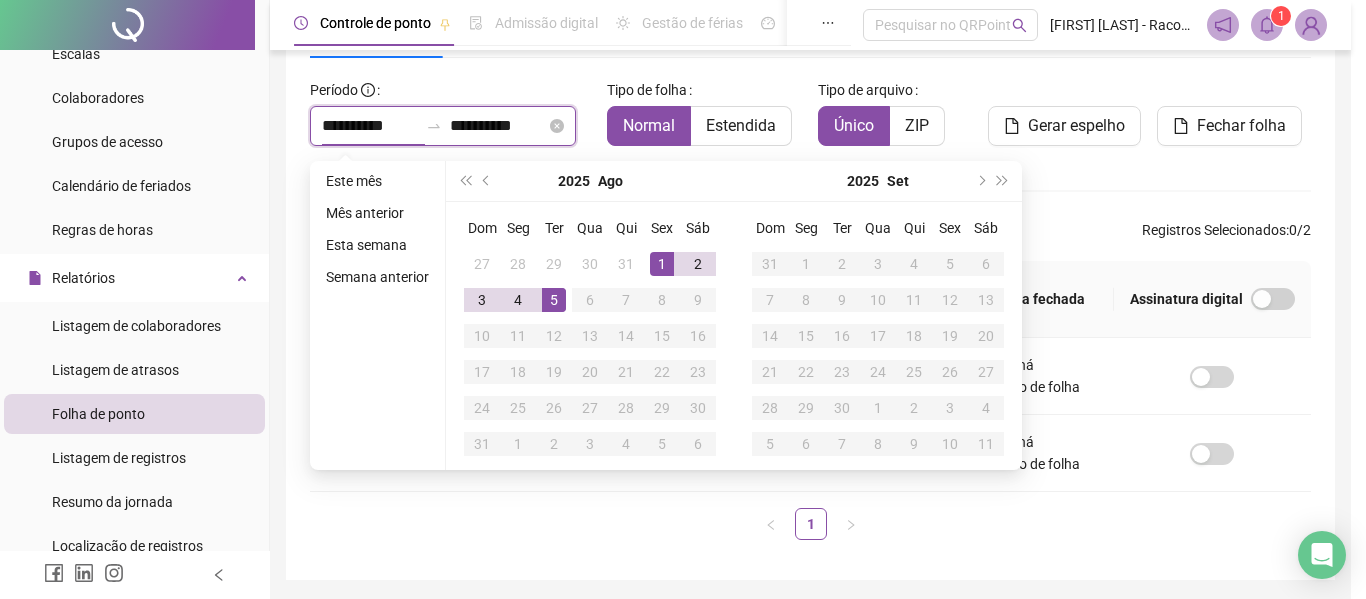 click on "**********" at bounding box center [443, 126] 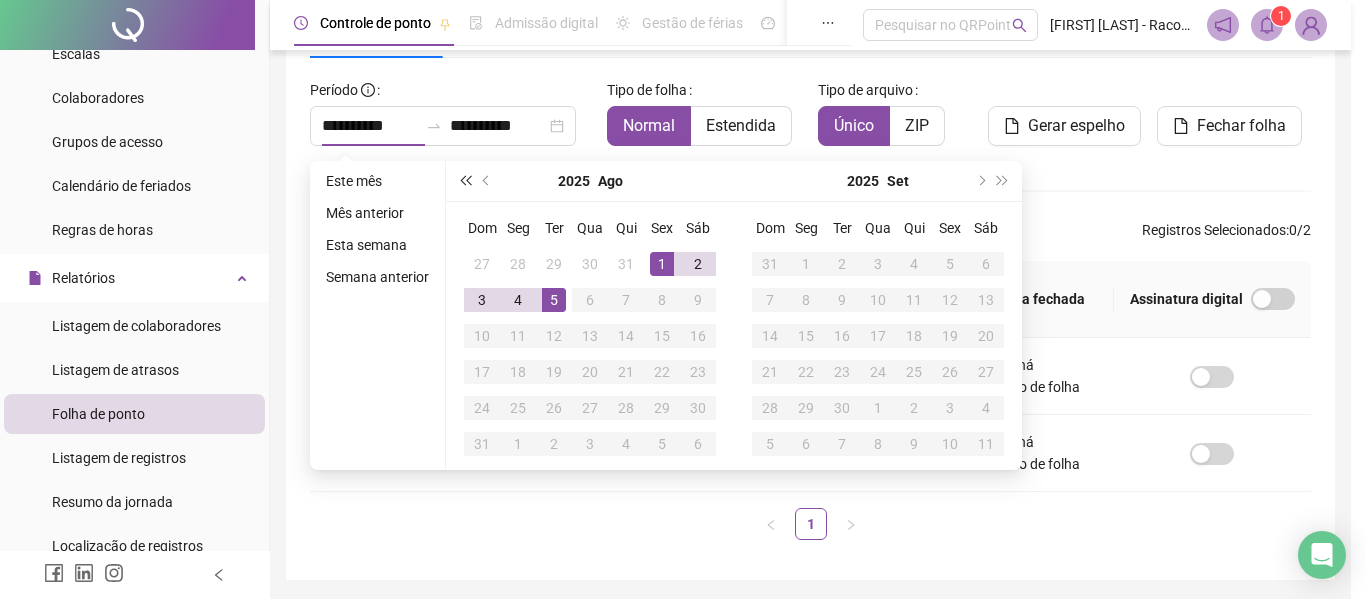 click at bounding box center [465, 181] 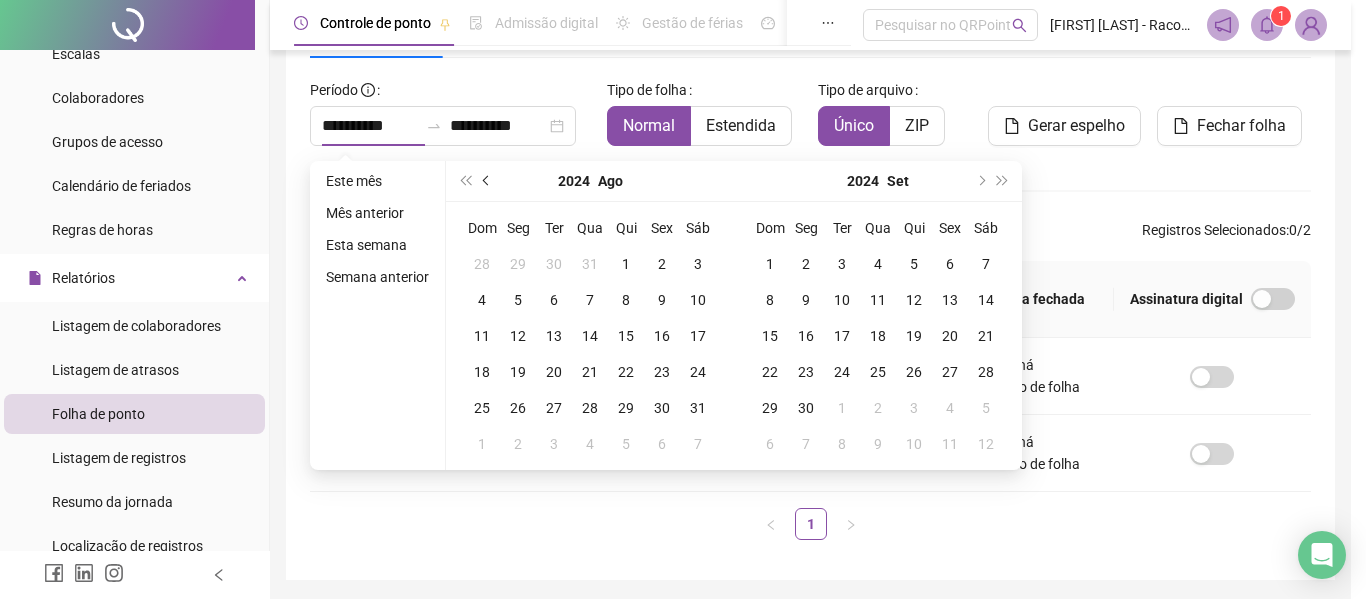 click at bounding box center (488, 181) 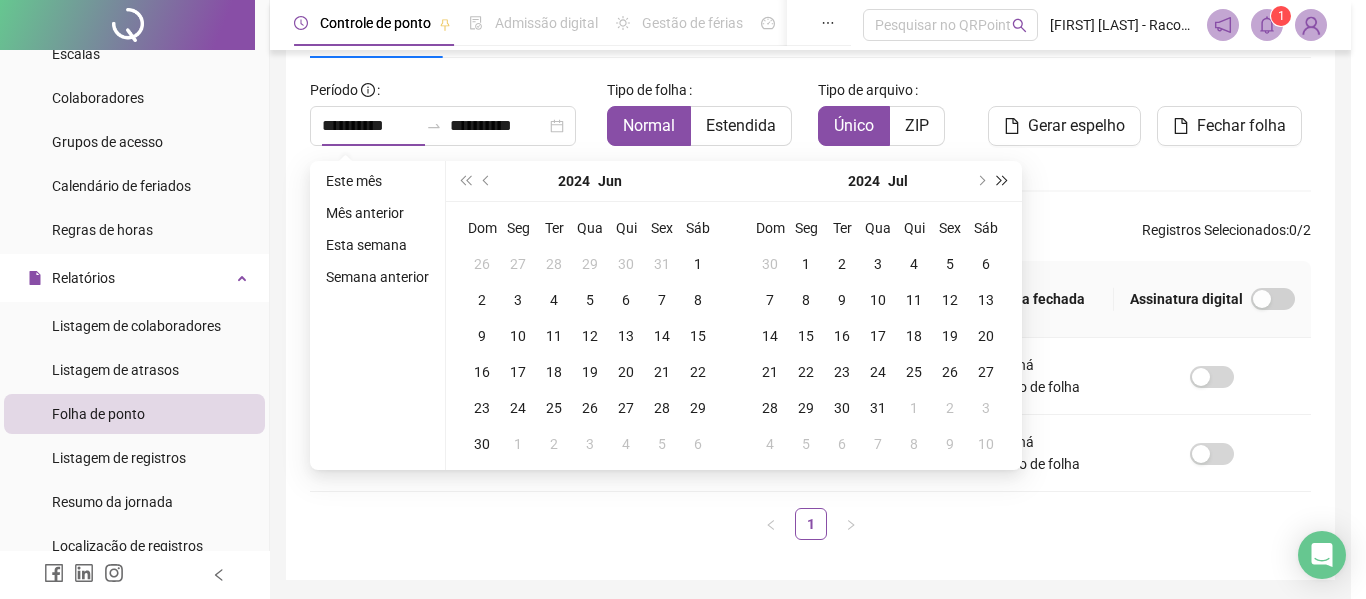 click at bounding box center [1003, 181] 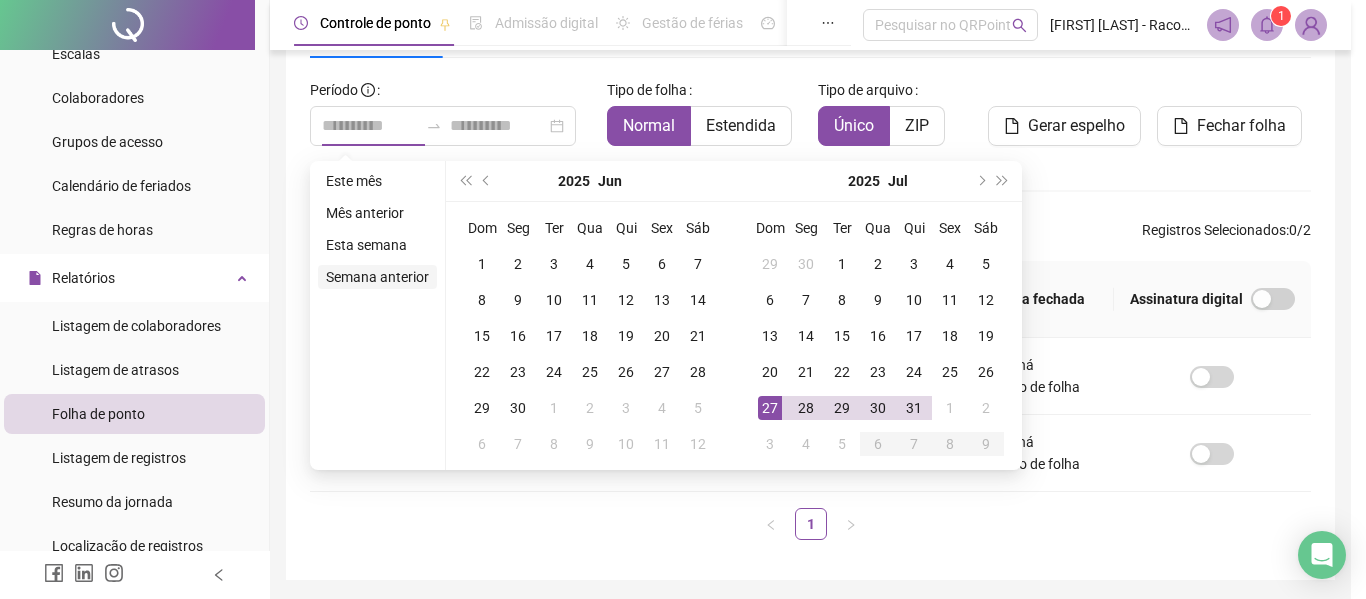 type on "**********" 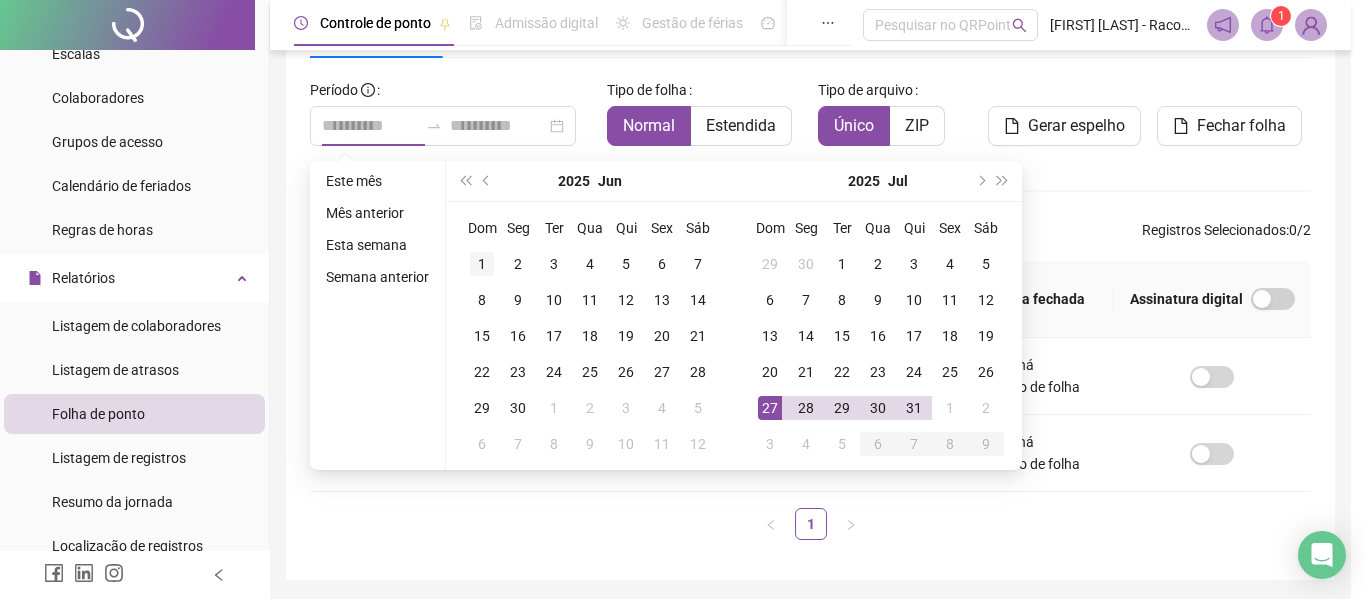 type on "**********" 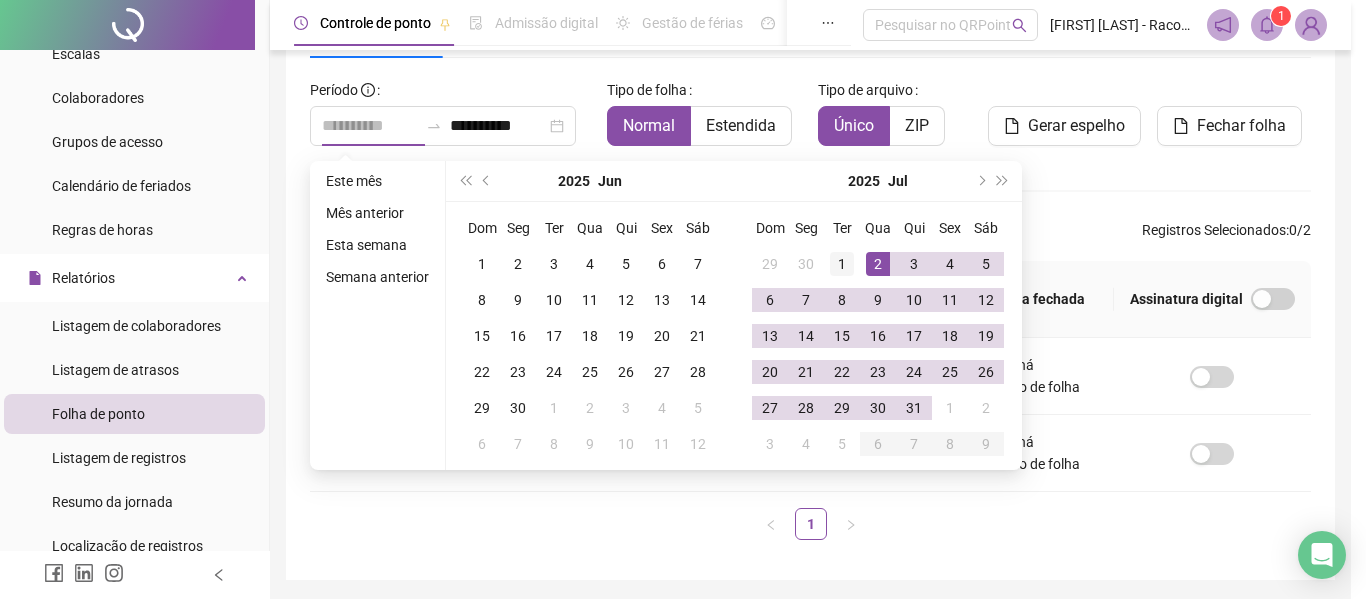 type on "**********" 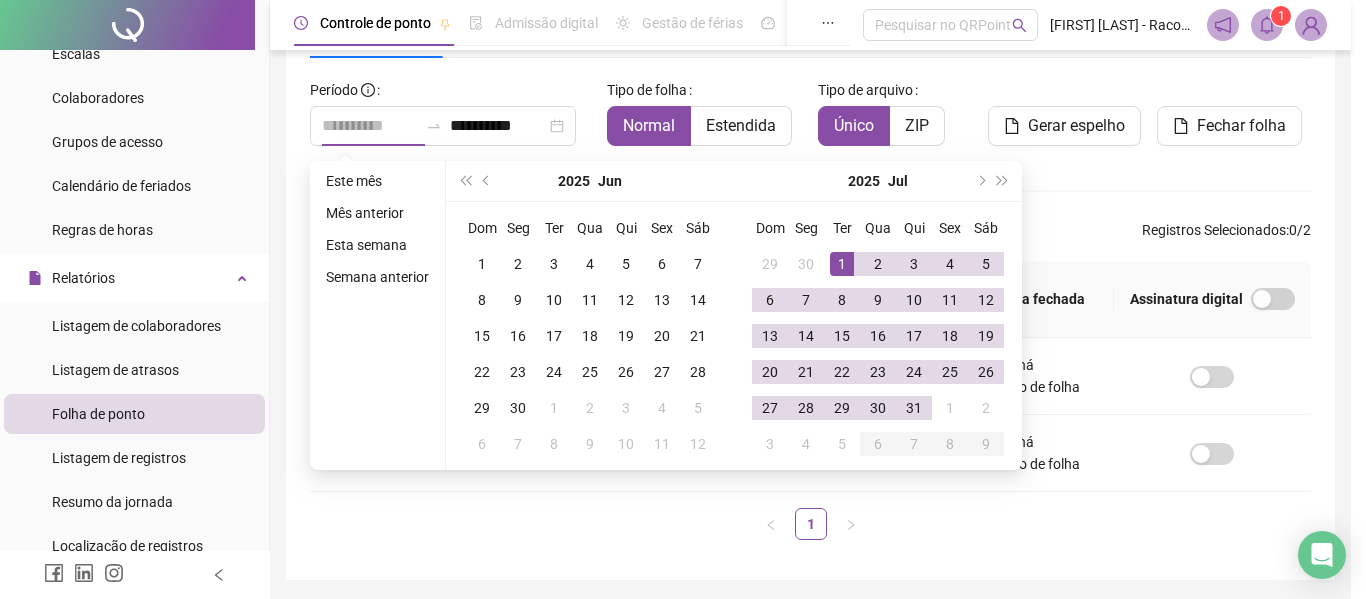 click on "1" at bounding box center (842, 264) 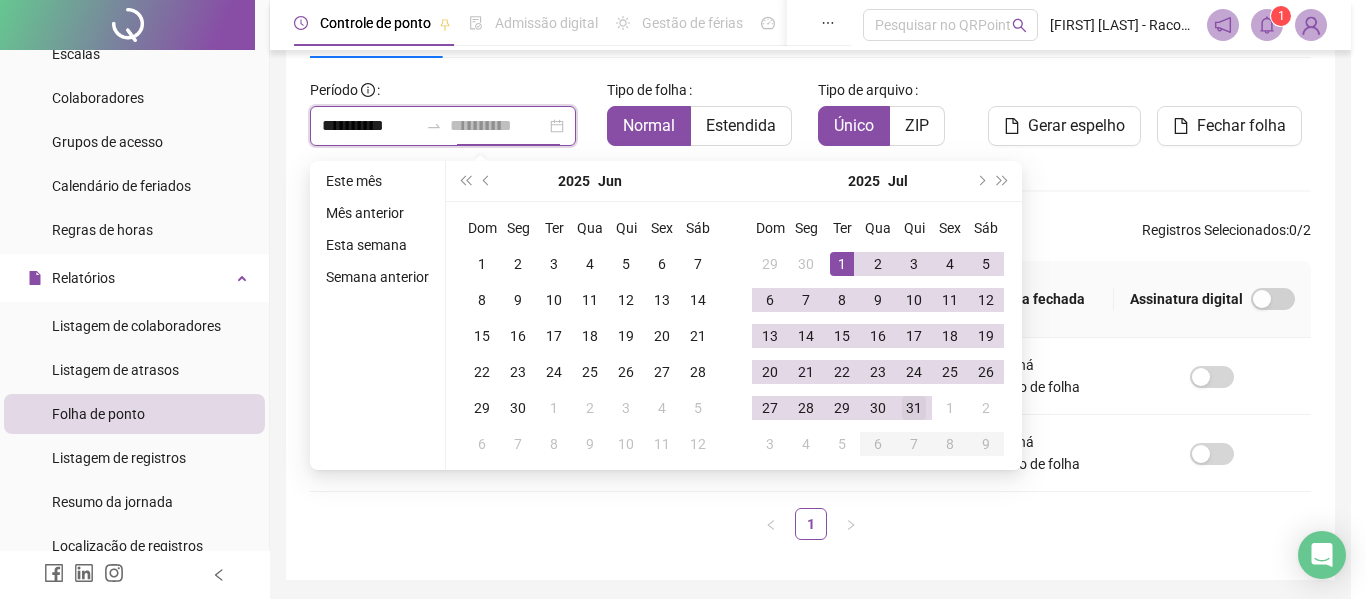type on "**********" 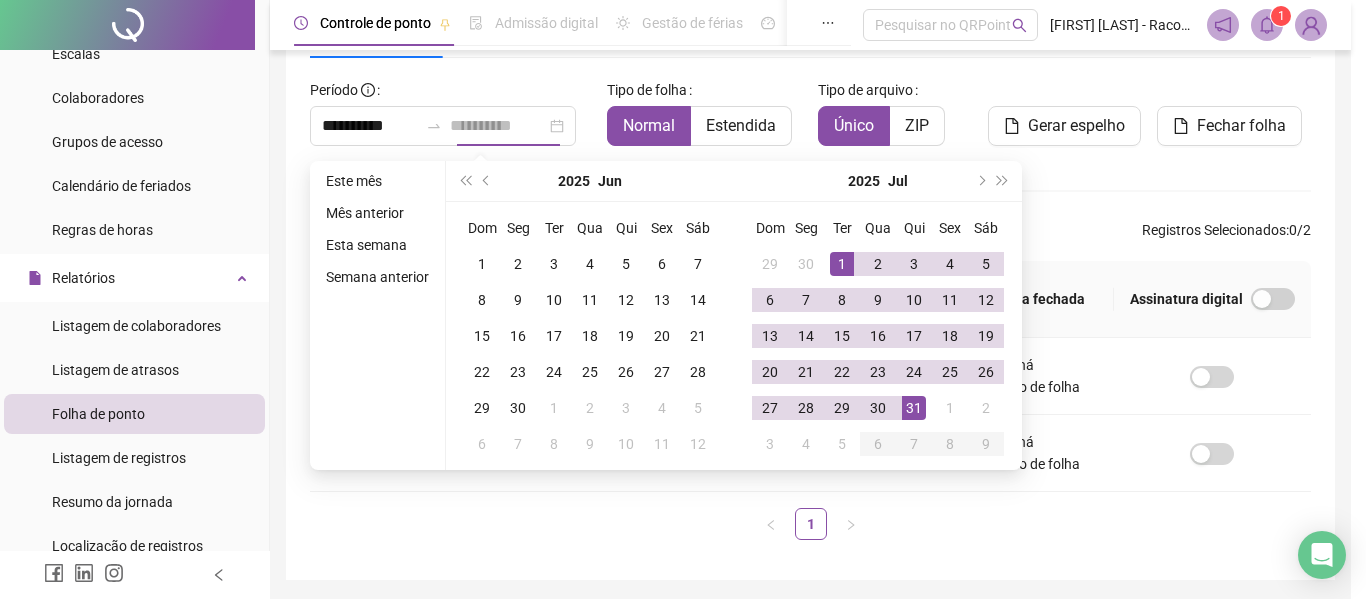 click on "31" at bounding box center (914, 408) 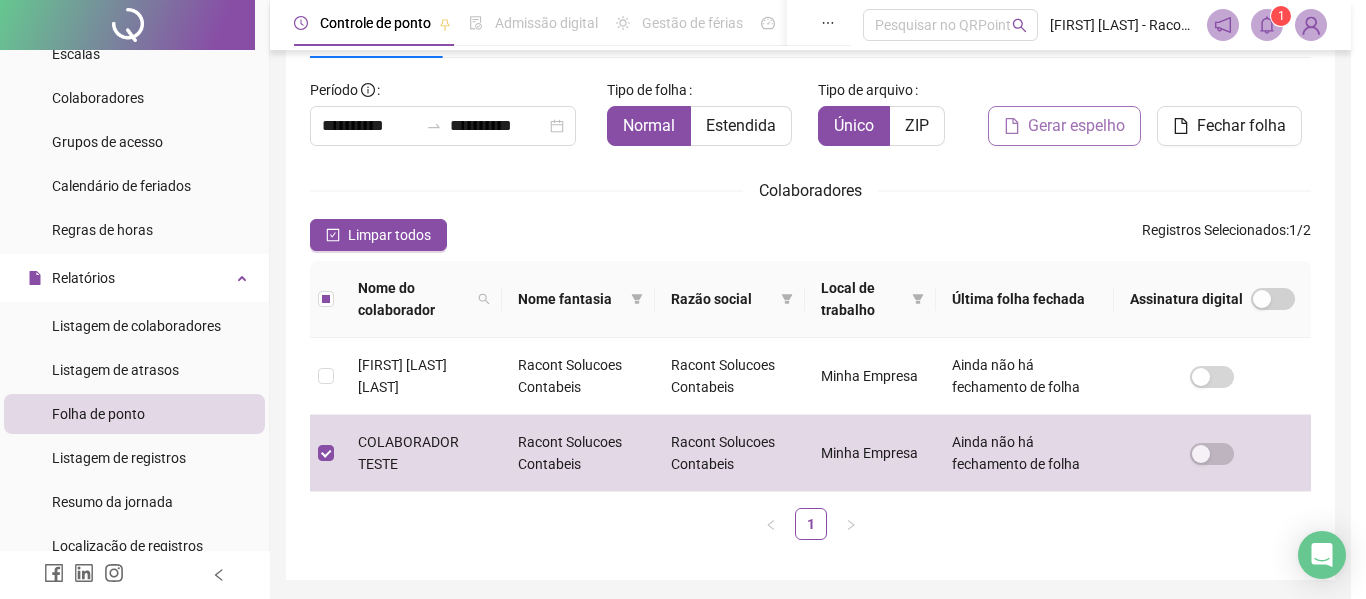 click on "Gerar espelho" at bounding box center [1076, 126] 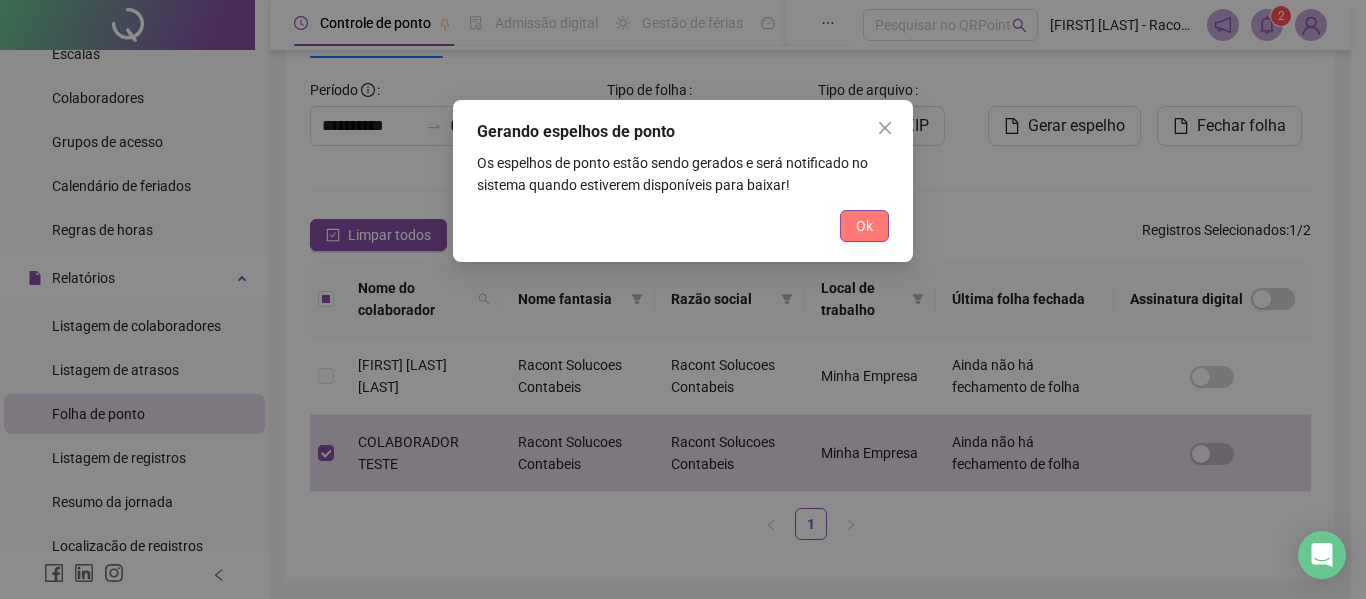 click on "Ok" at bounding box center [864, 226] 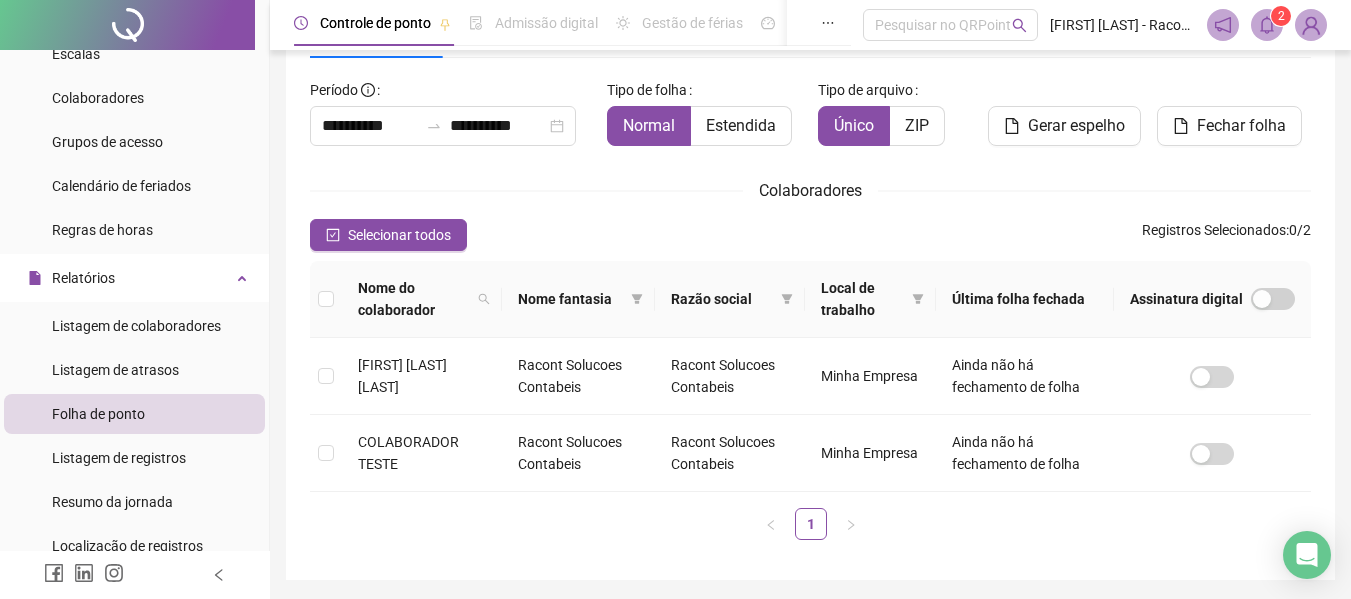 click on "2" at bounding box center [1281, 16] 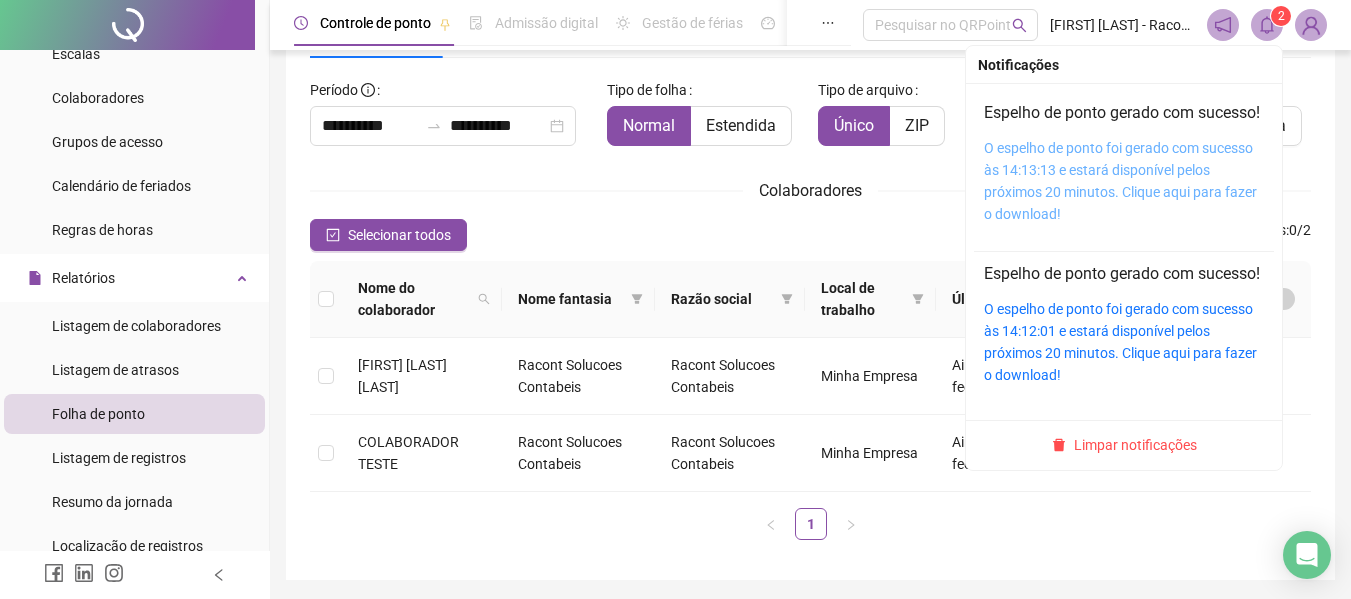 click on "O espelho de ponto foi gerado com sucesso às 14:13:13 e estará disponível pelos próximos 20 minutos.
Clique aqui para fazer o download!" at bounding box center (1120, 181) 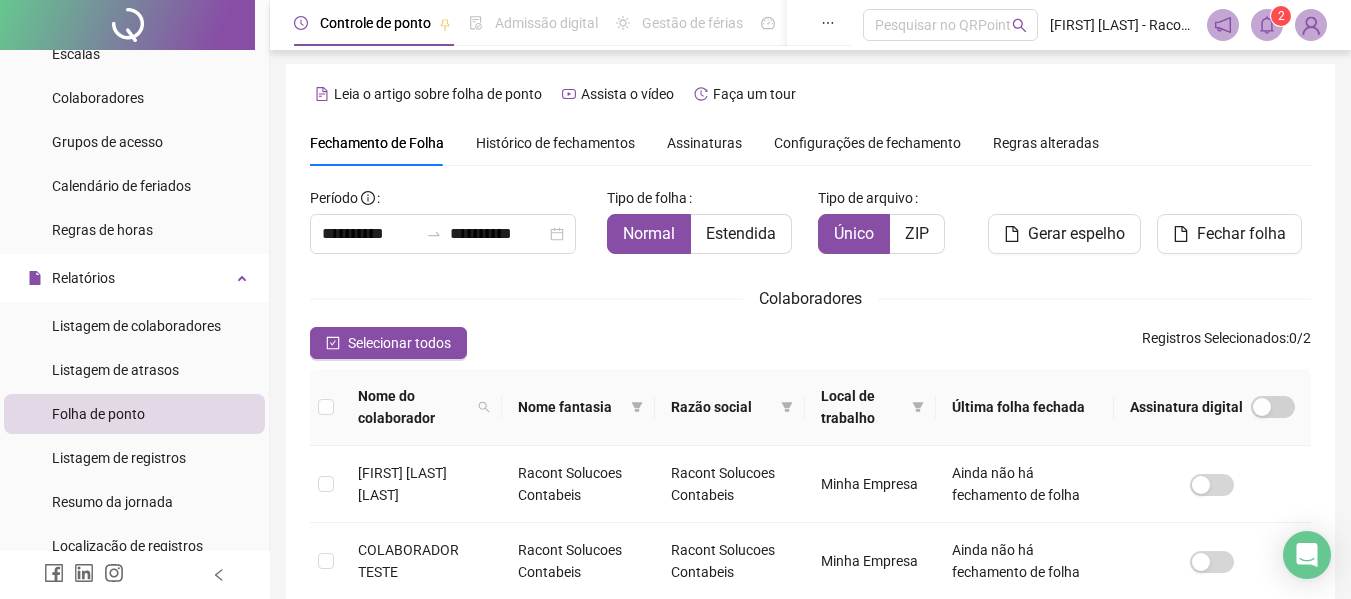 scroll, scrollTop: 0, scrollLeft: 0, axis: both 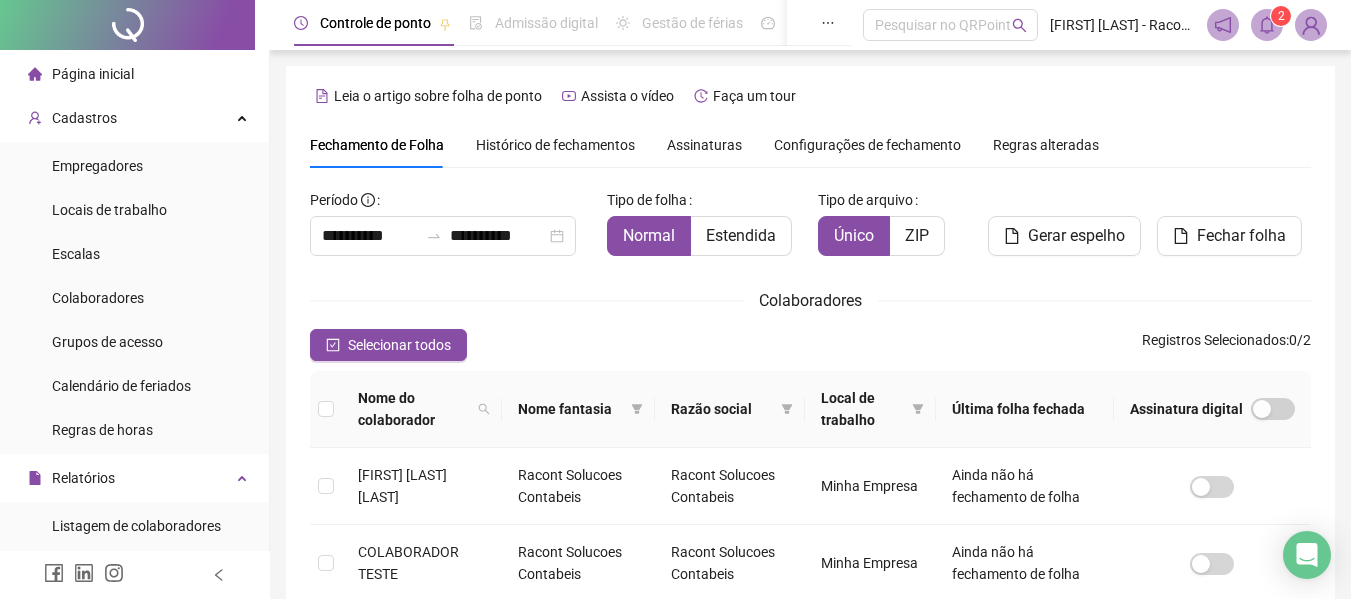 click at bounding box center (127, 25) 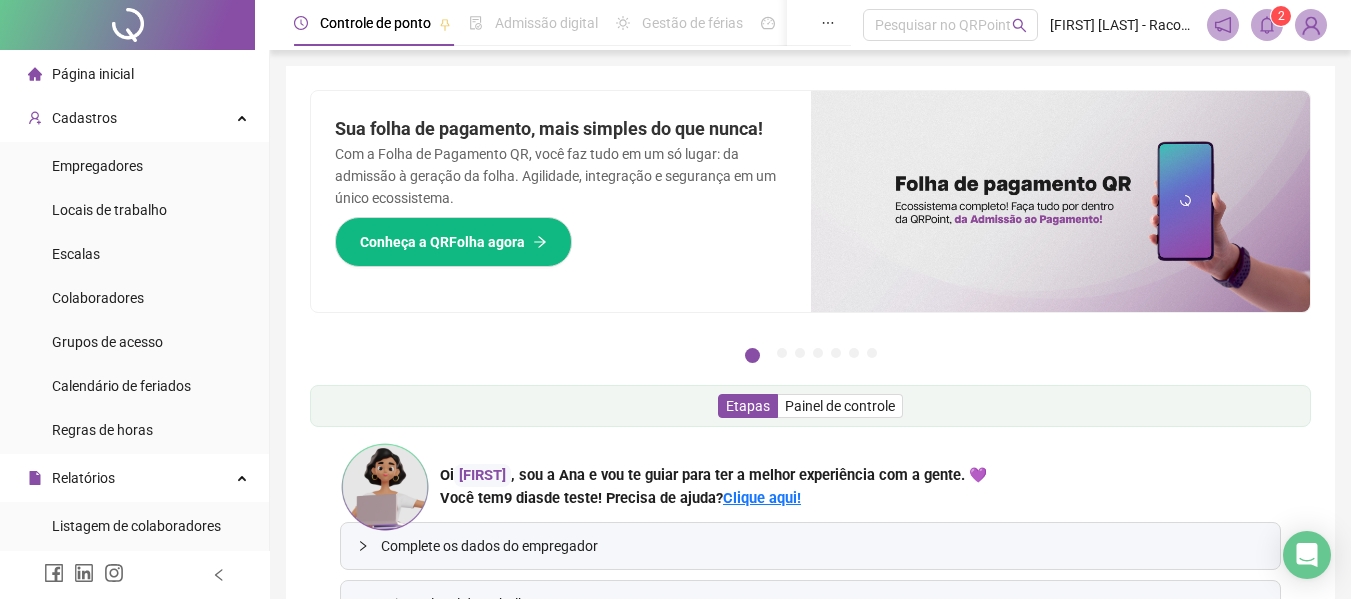 click at bounding box center [127, 25] 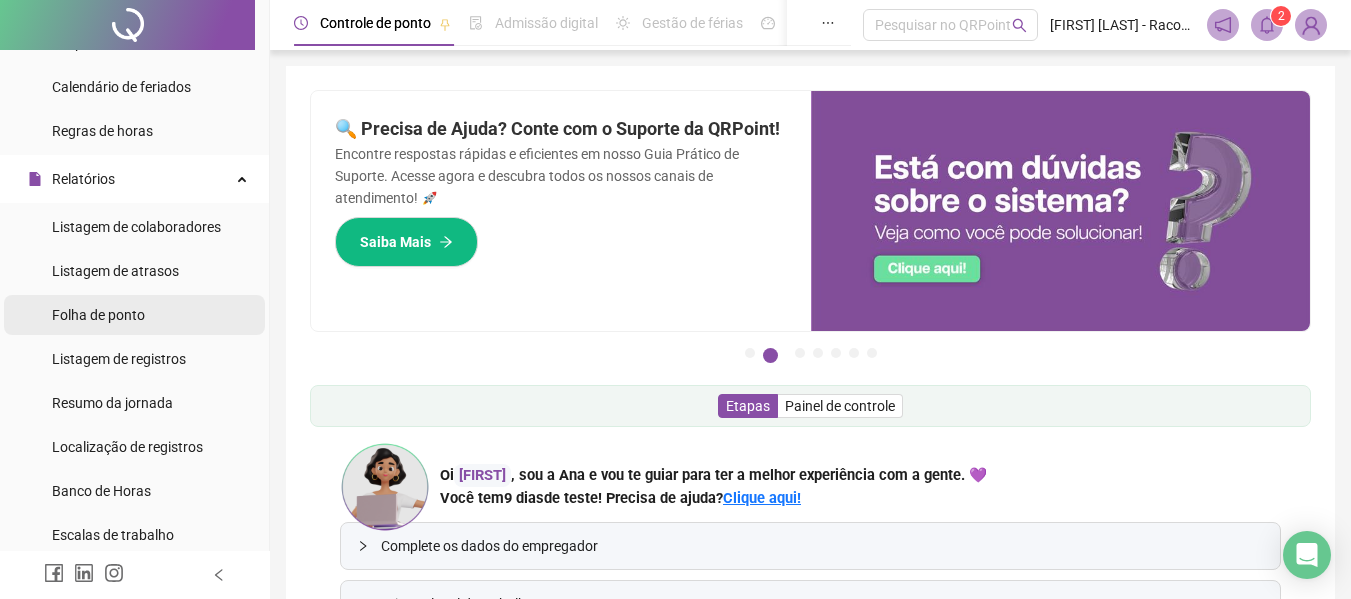 scroll, scrollTop: 300, scrollLeft: 0, axis: vertical 